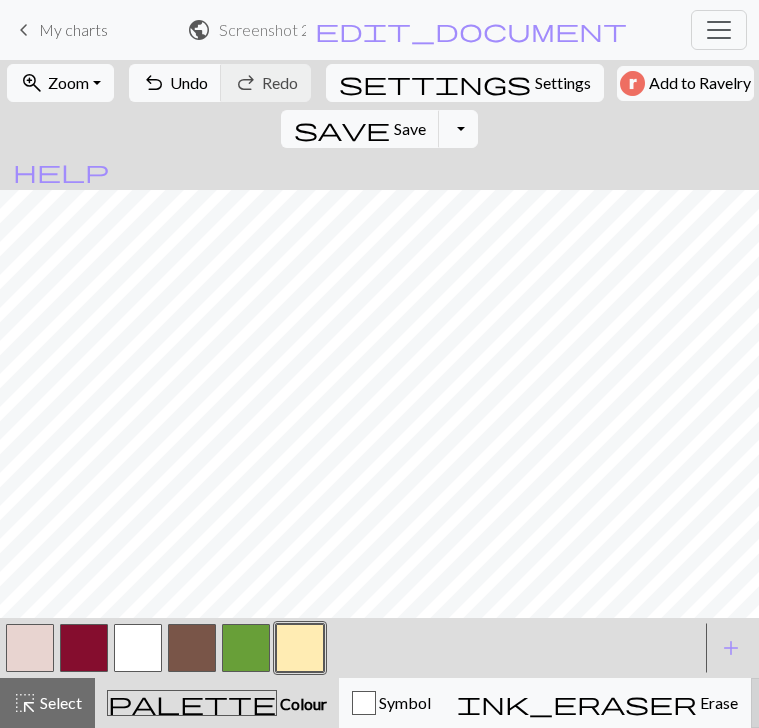 scroll, scrollTop: 0, scrollLeft: 0, axis: both 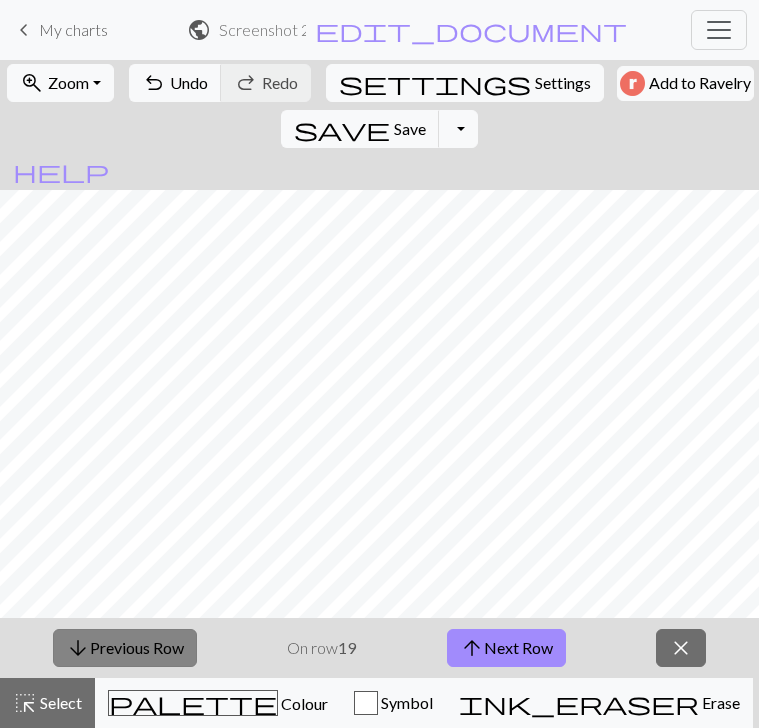 click on "arrow_downward Previous Row" at bounding box center [125, 648] 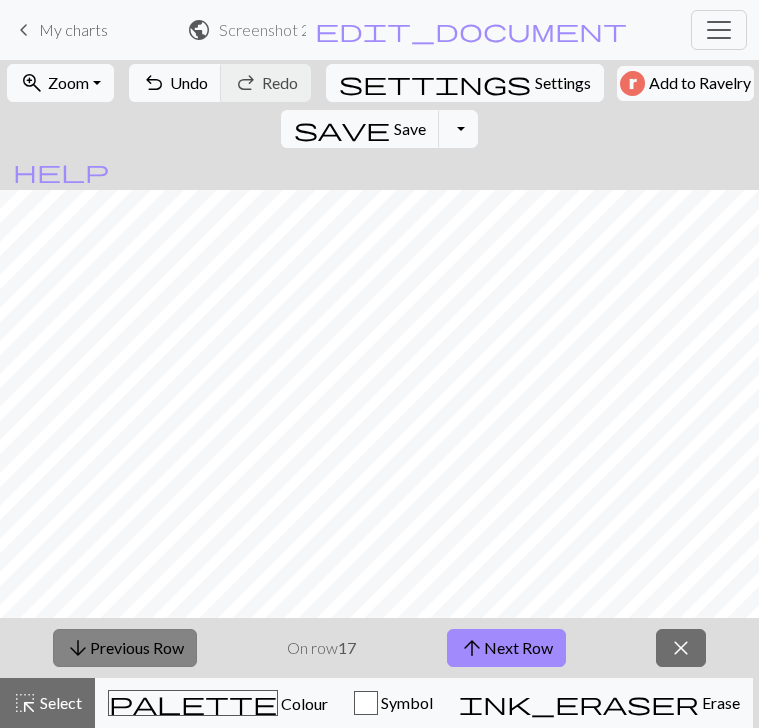 click on "arrow_downward Previous Row" at bounding box center [125, 648] 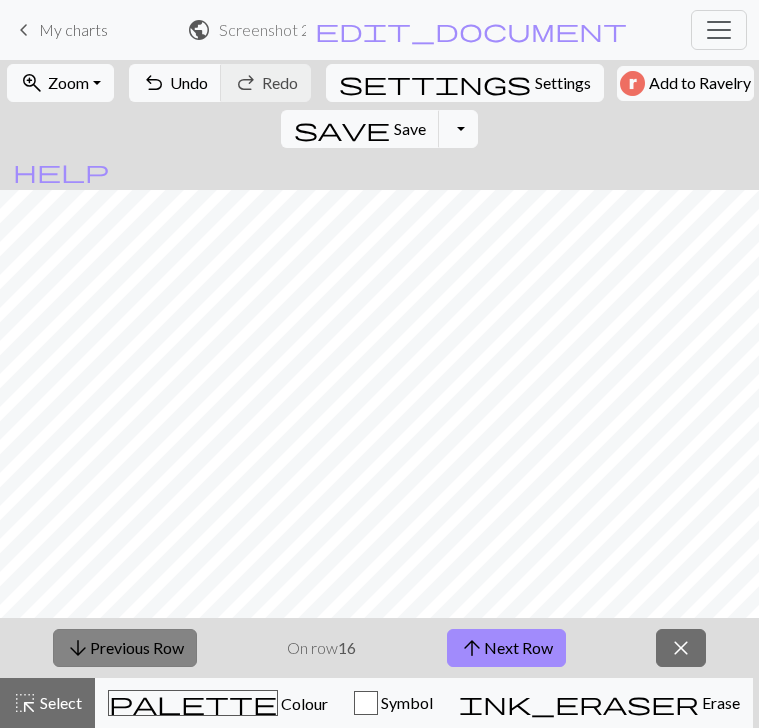 click on "arrow_downward Previous Row" at bounding box center (125, 648) 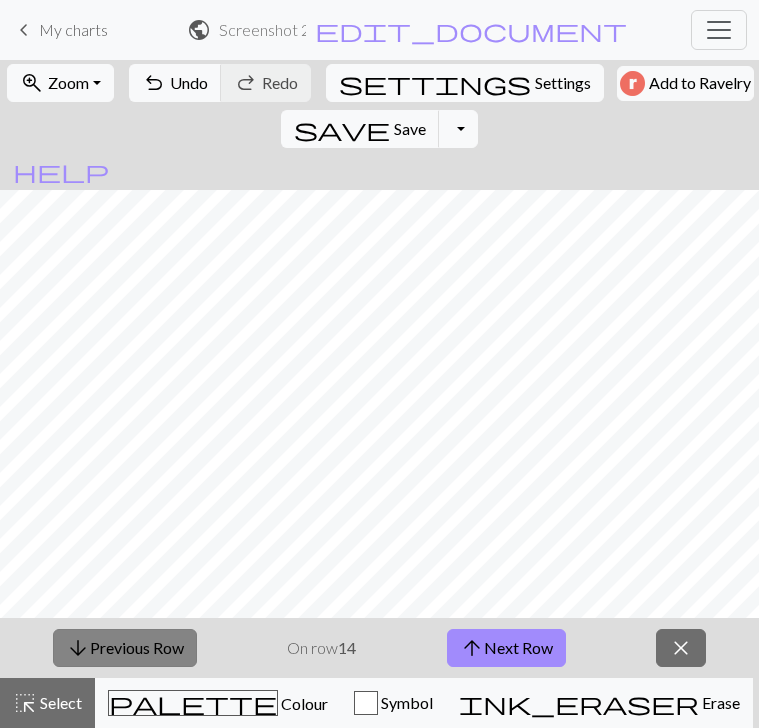 click on "arrow_downward Previous Row" at bounding box center [125, 648] 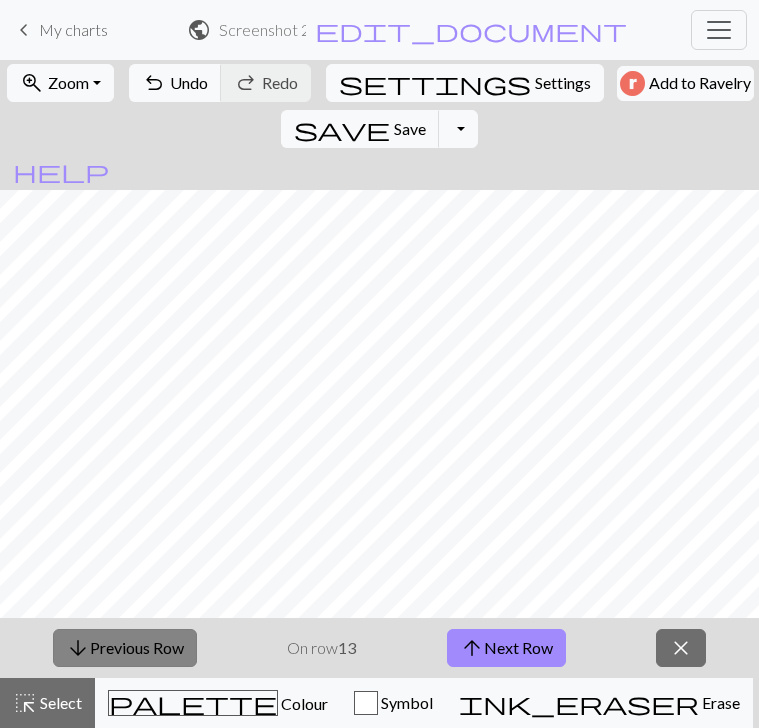 click on "arrow_downward Previous Row" at bounding box center (125, 648) 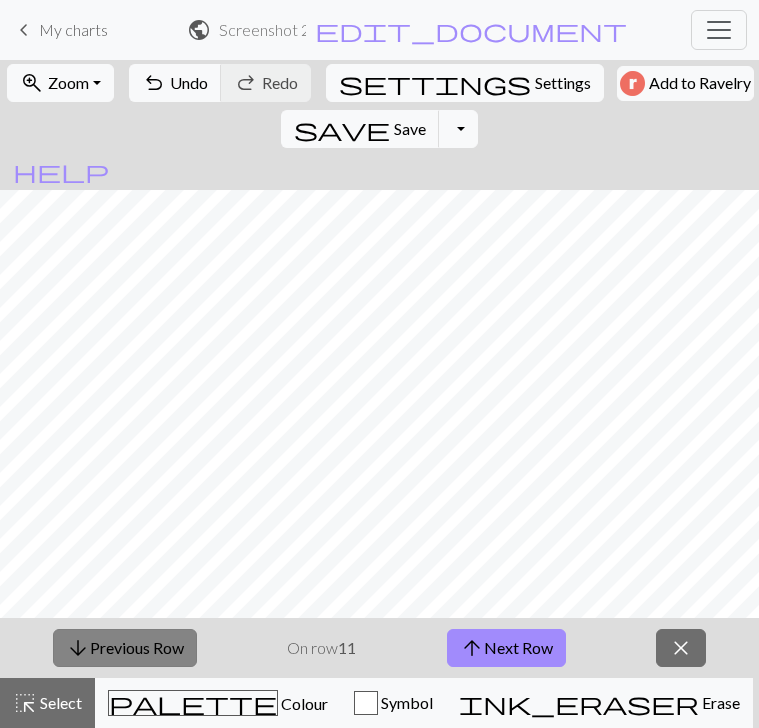 click on "arrow_downward Previous Row" at bounding box center (125, 648) 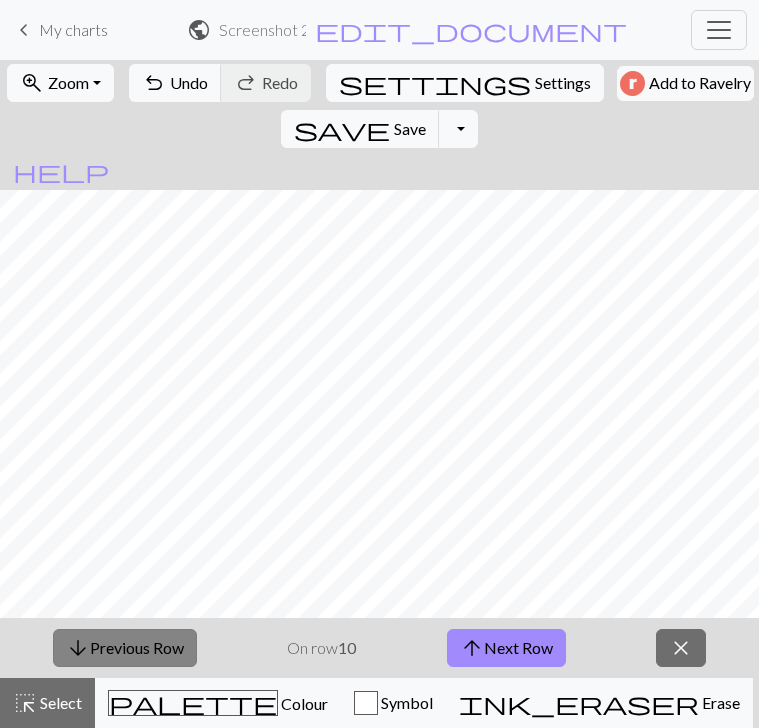 click on "arrow_downward Previous Row" at bounding box center [125, 648] 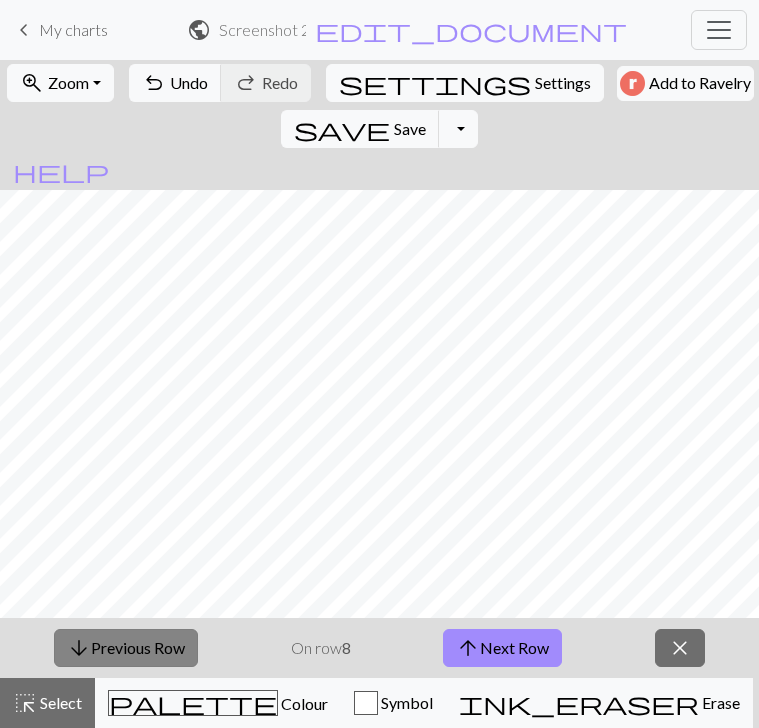 click on "arrow_downward Previous Row" at bounding box center (126, 648) 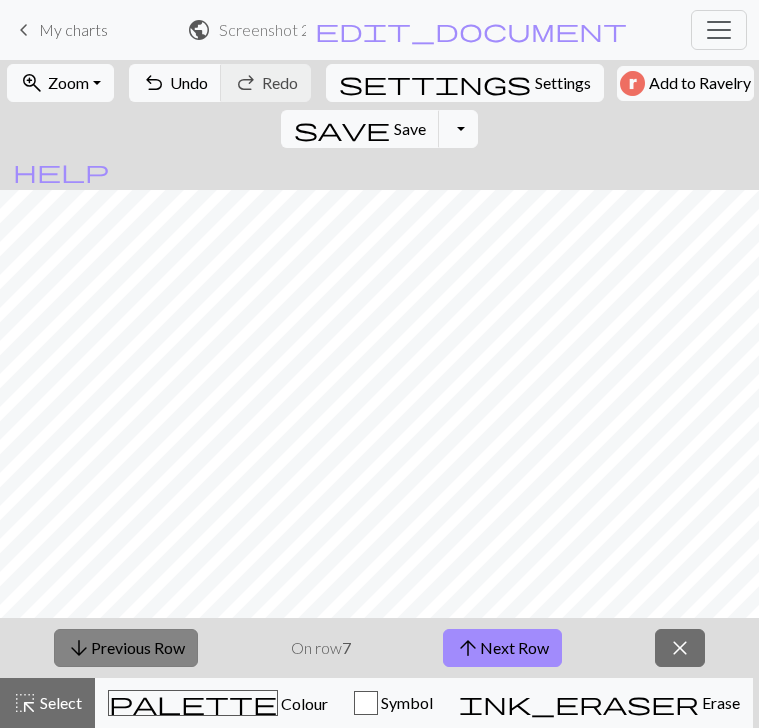 click on "arrow_downward Previous Row" at bounding box center (126, 648) 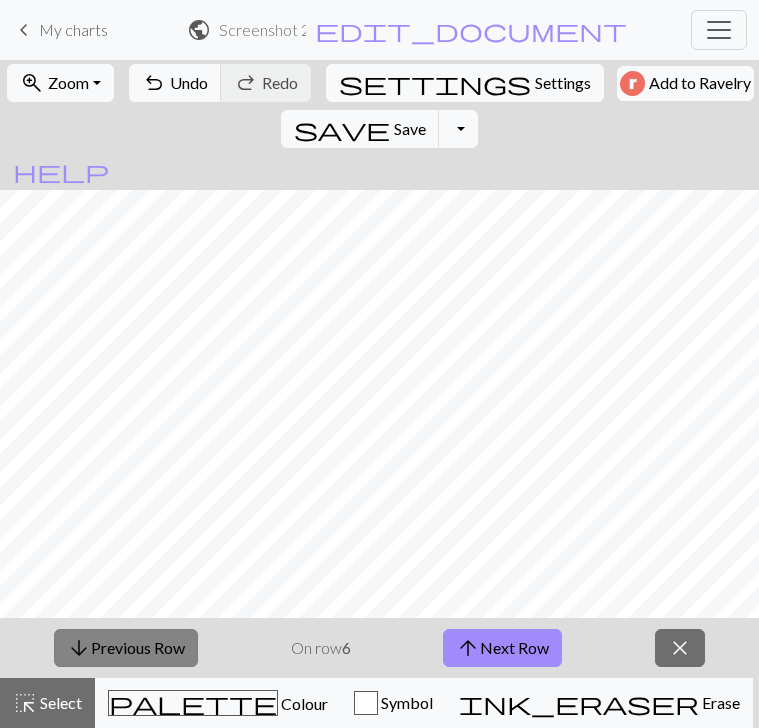 click on "arrow_downward Previous Row" at bounding box center [126, 648] 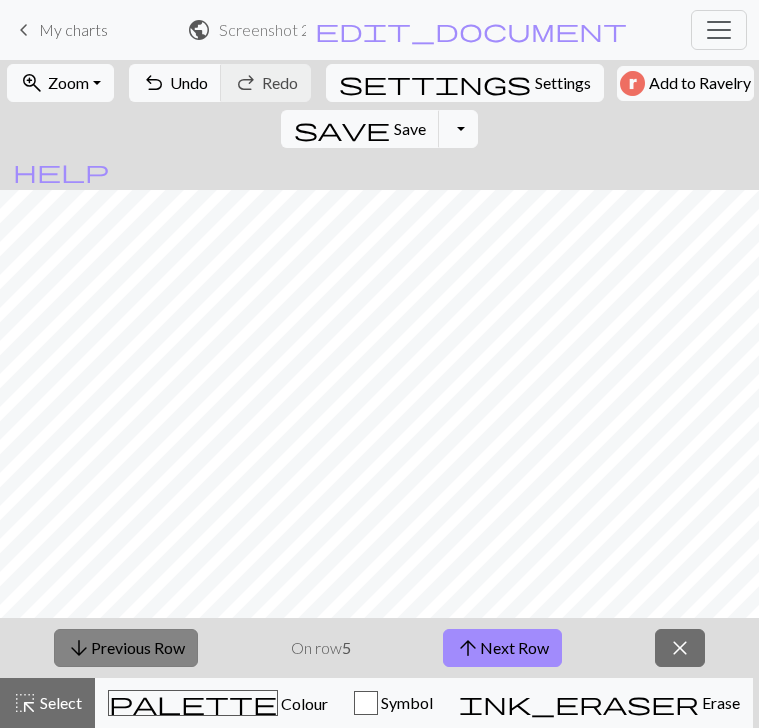 click on "arrow_downward Previous Row" at bounding box center (126, 648) 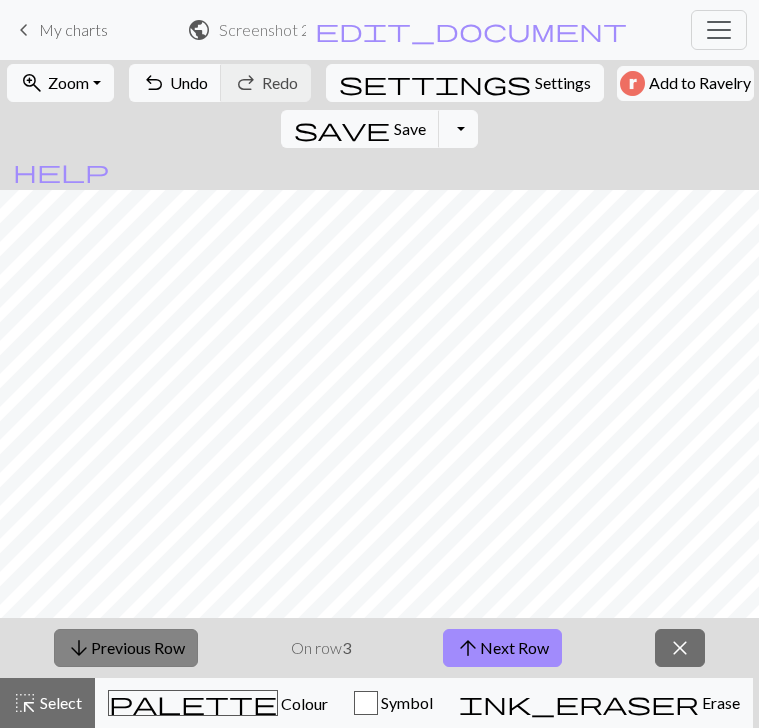 click on "arrow_downward Previous Row" at bounding box center [126, 648] 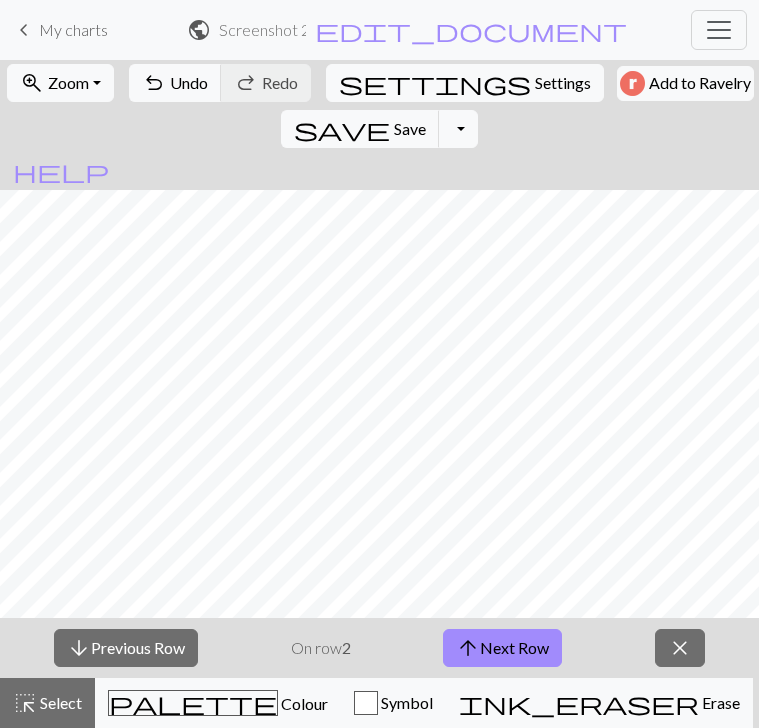 click on "arrow_upward" at bounding box center [468, 648] 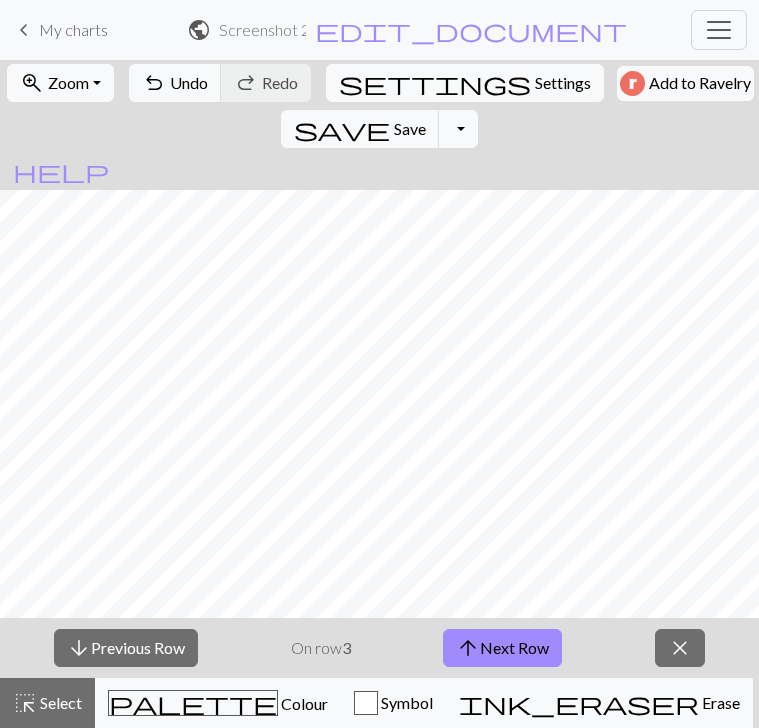click on "arrow_upward" at bounding box center (468, 648) 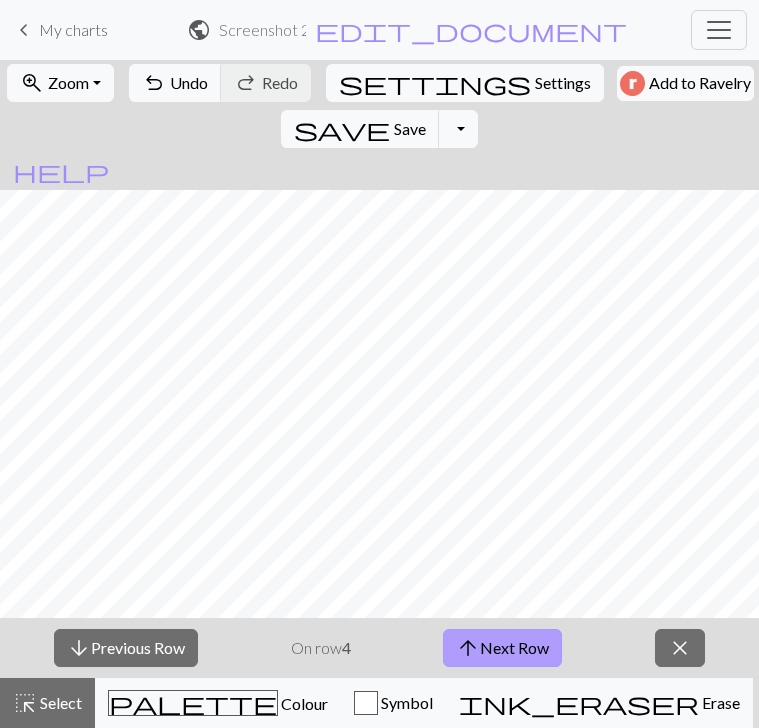 click on "arrow_upward  Next Row" at bounding box center (502, 648) 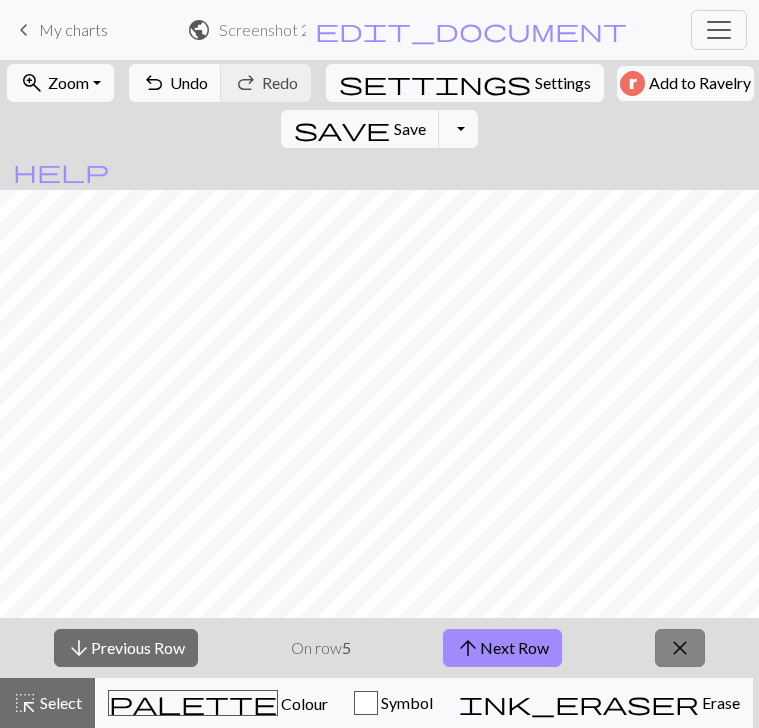 click on "close" at bounding box center [680, 648] 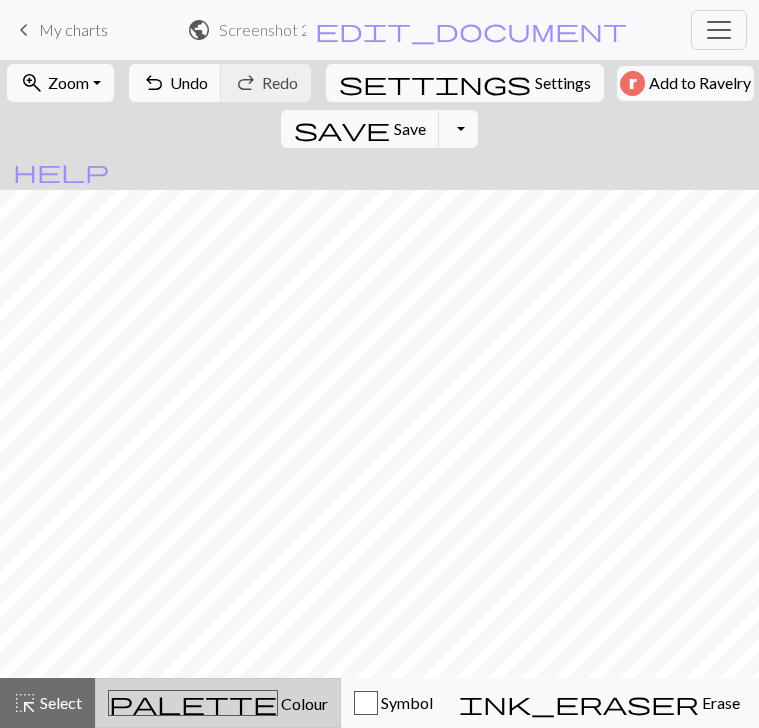 click on "palette" at bounding box center [193, 703] 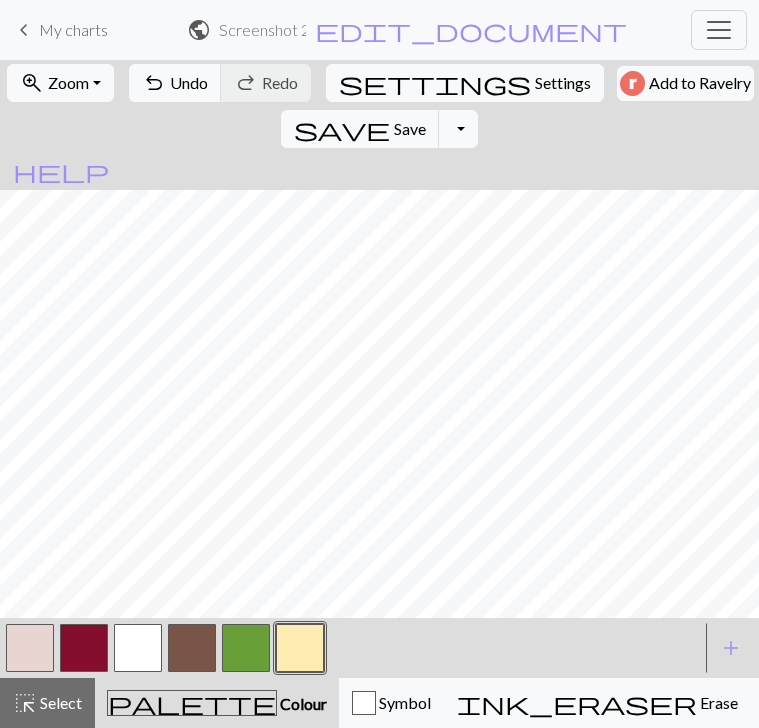 click at bounding box center [138, 648] 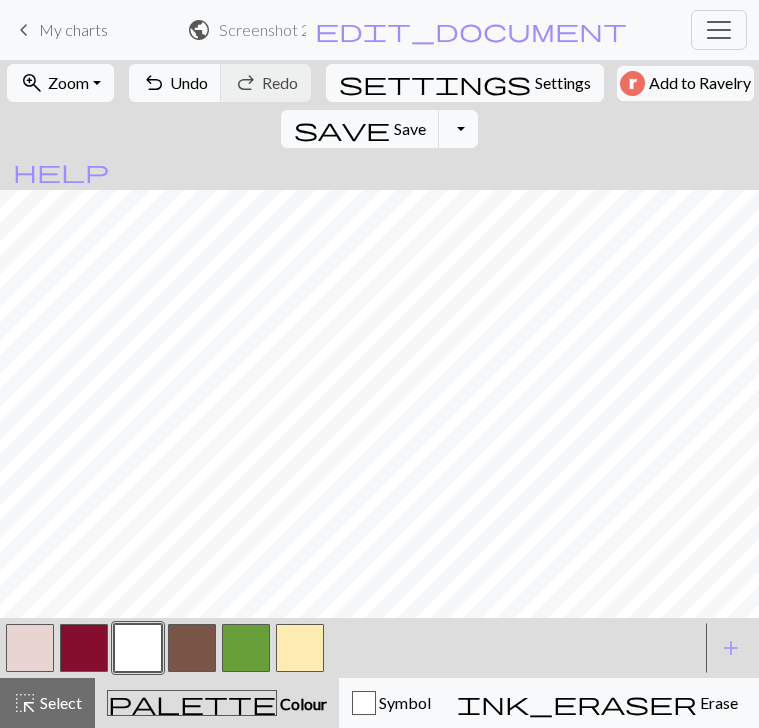 click at bounding box center (300, 648) 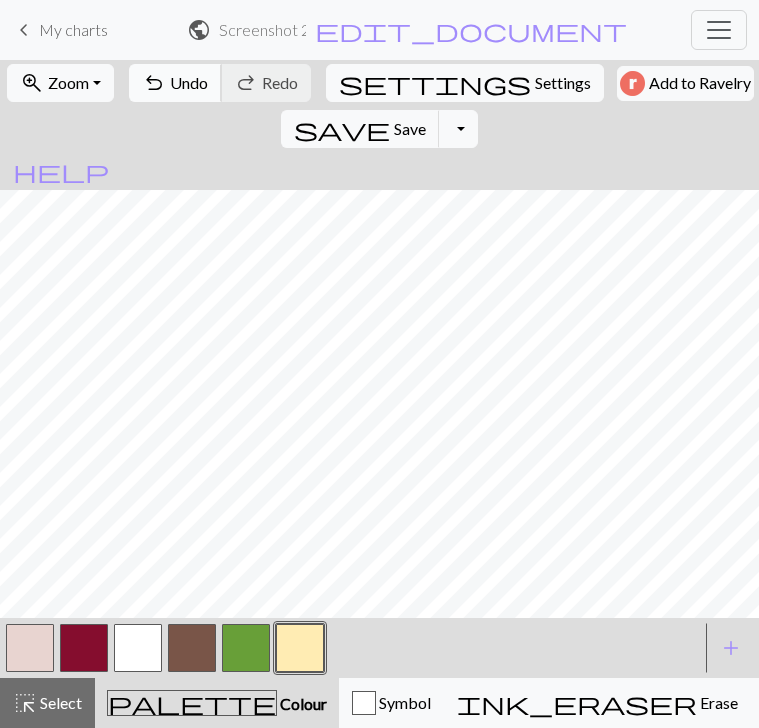 click on "Undo" at bounding box center (189, 82) 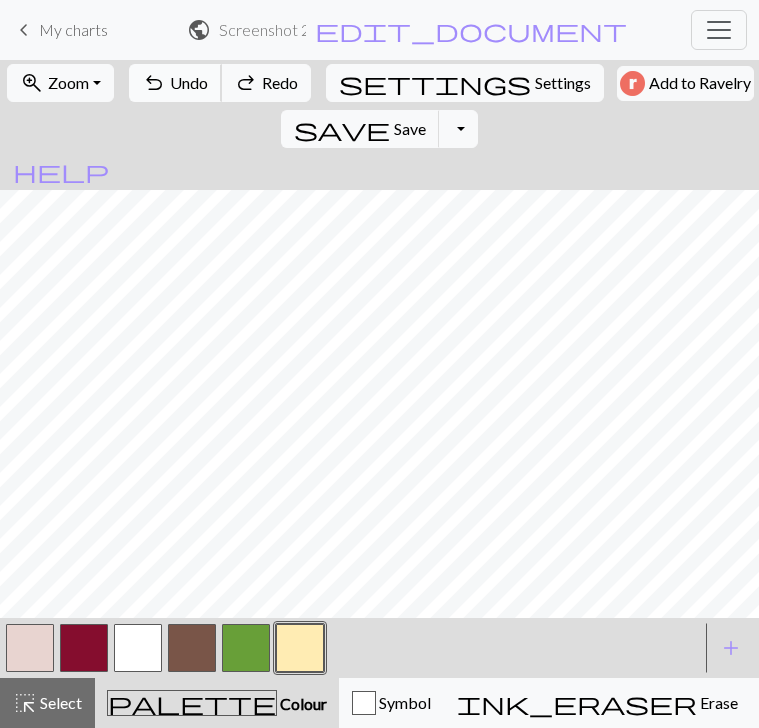 click on "Undo" at bounding box center [189, 82] 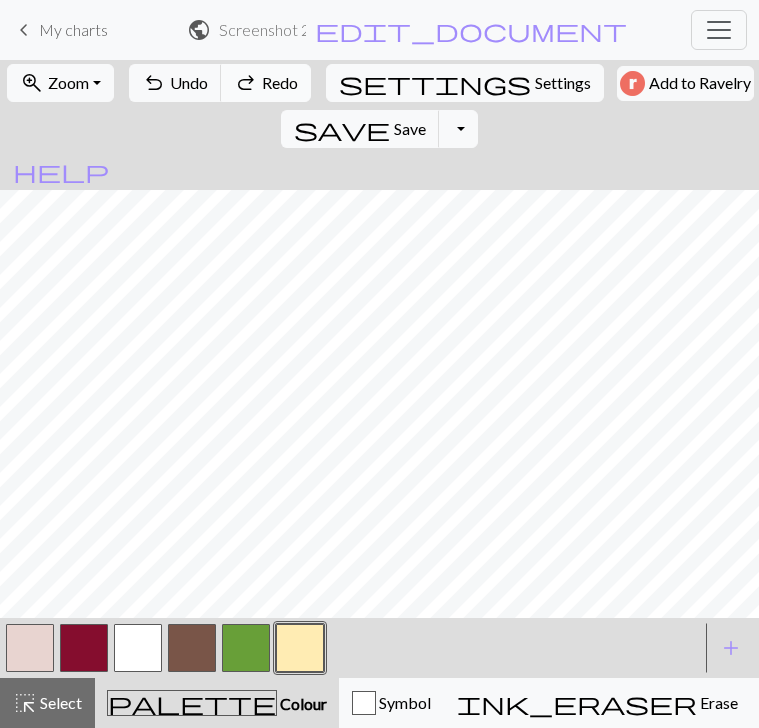 click on "redo" at bounding box center [246, 83] 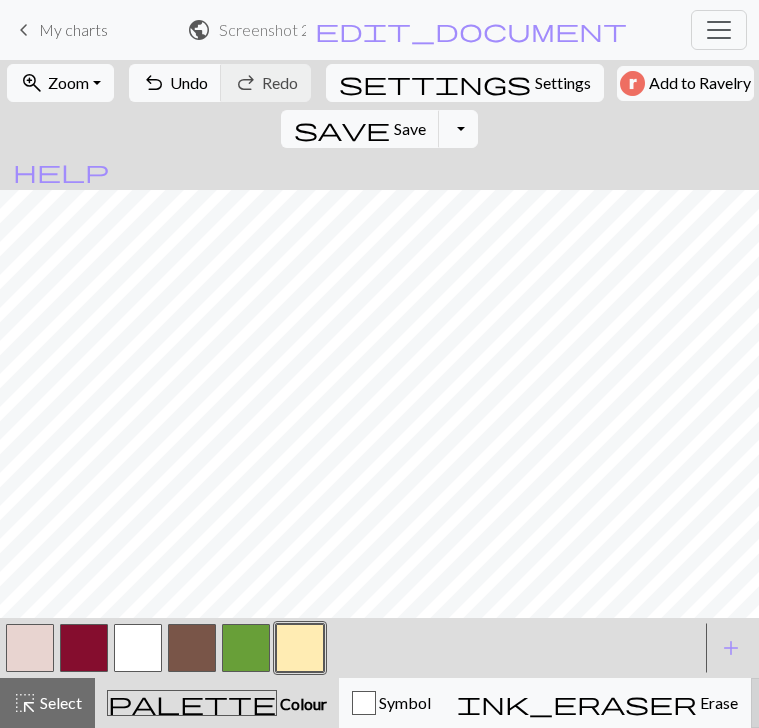 click on "call_to_action" at bounding box center (932, 703) 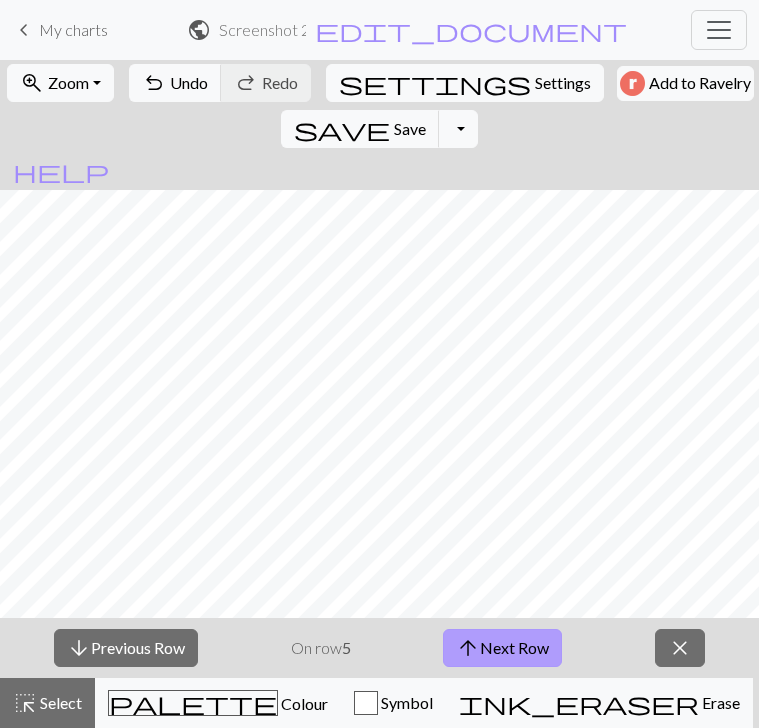 click on "arrow_upward  Next Row" at bounding box center [502, 648] 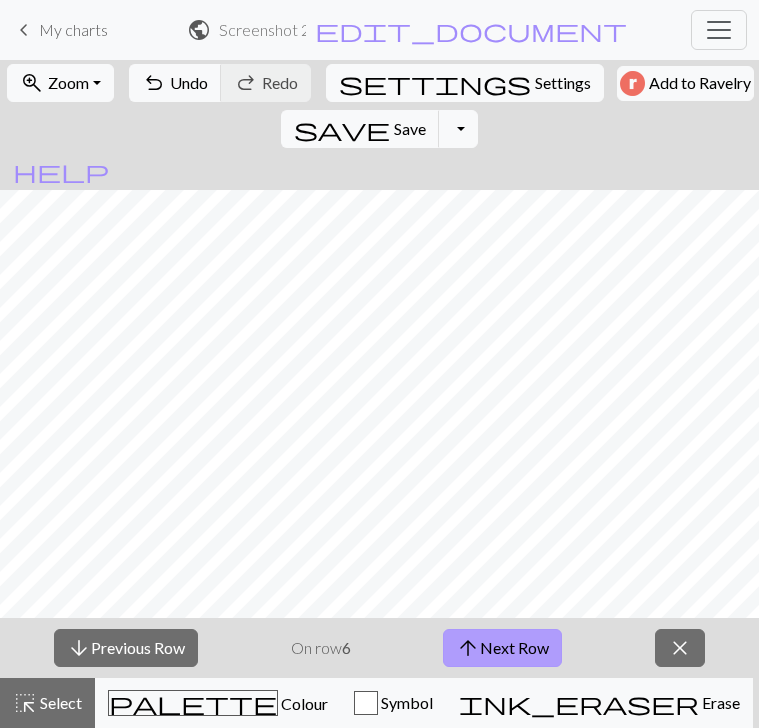 click on "arrow_upward  Next Row" at bounding box center [502, 648] 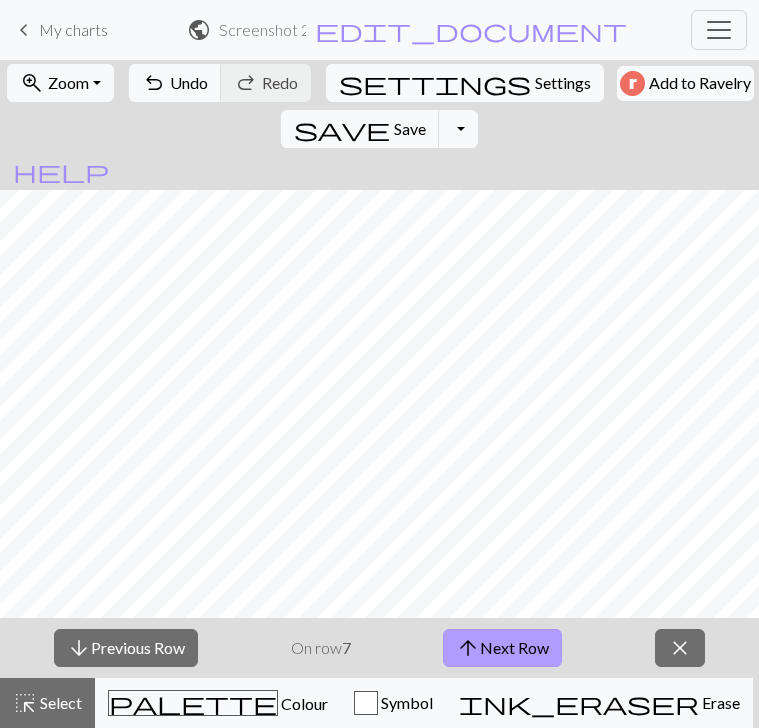 click on "arrow_upward  Next Row" at bounding box center (502, 648) 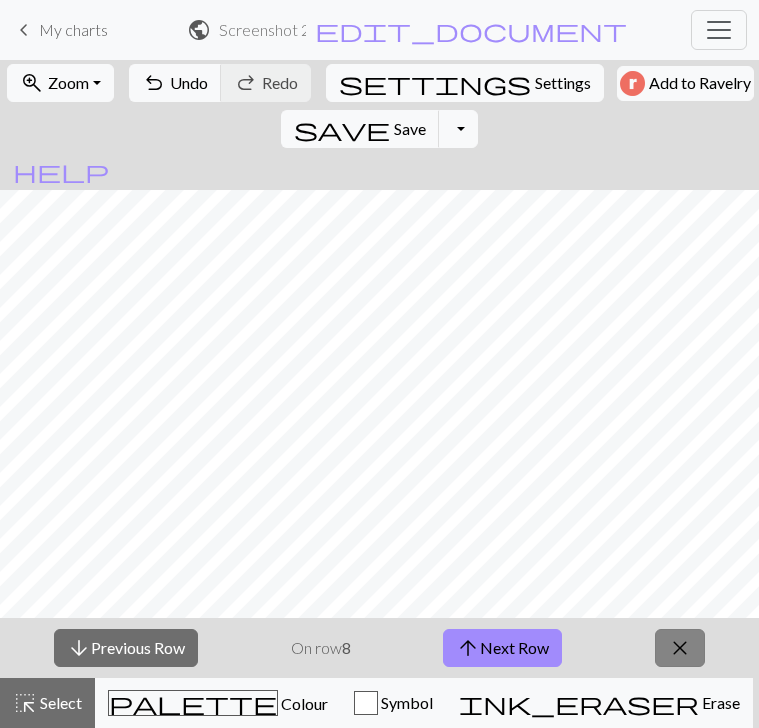click on "close" at bounding box center (680, 648) 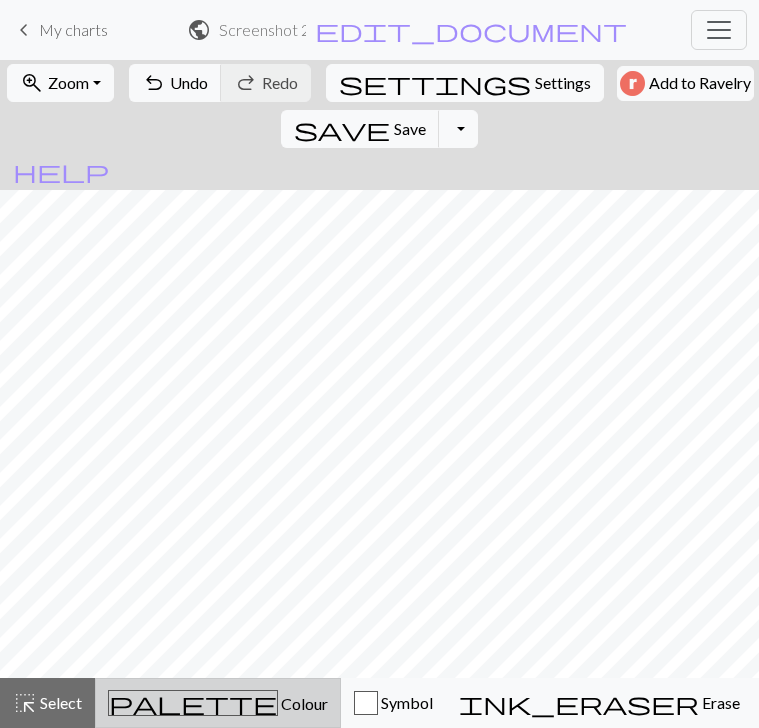 click on "palette   Colour   Colour" at bounding box center (218, 703) 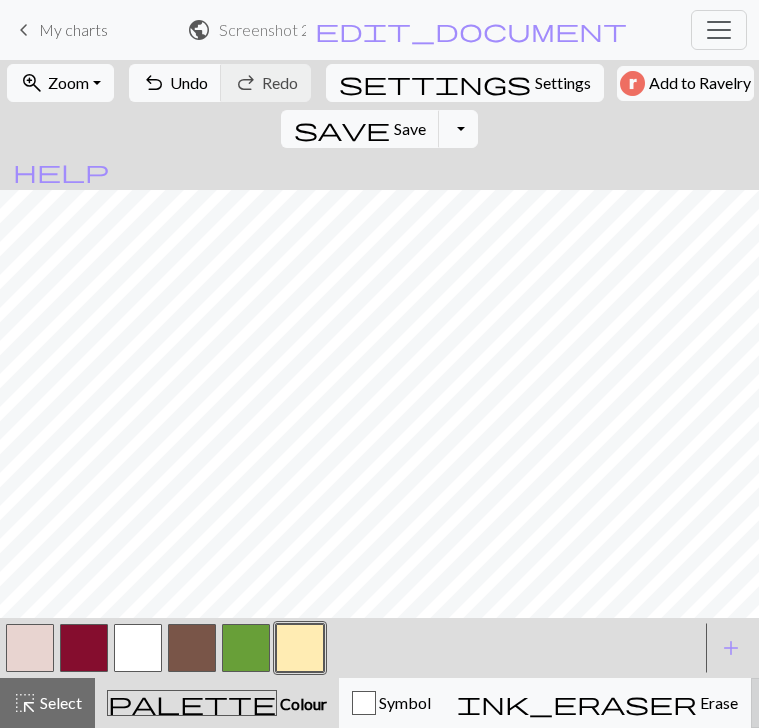 click on "Knitting mode" at bounding box center (1150, 702) 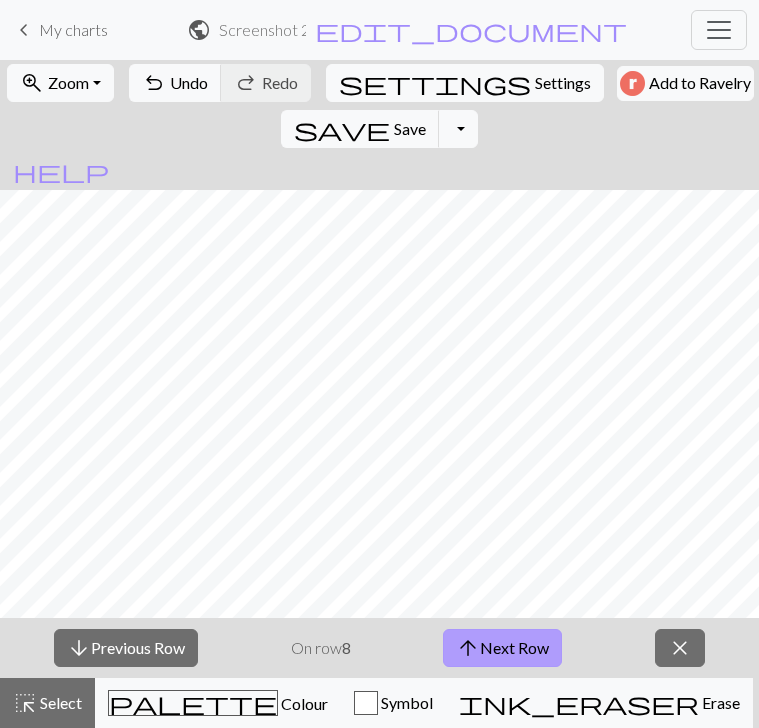 click on "arrow_upward  Next Row" at bounding box center [502, 648] 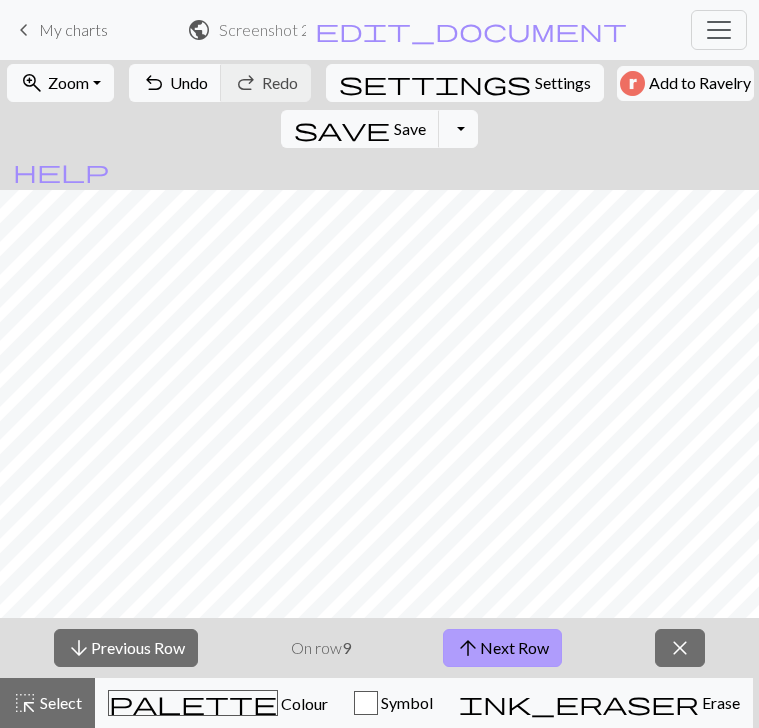 click on "arrow_upward  Next Row" at bounding box center (502, 648) 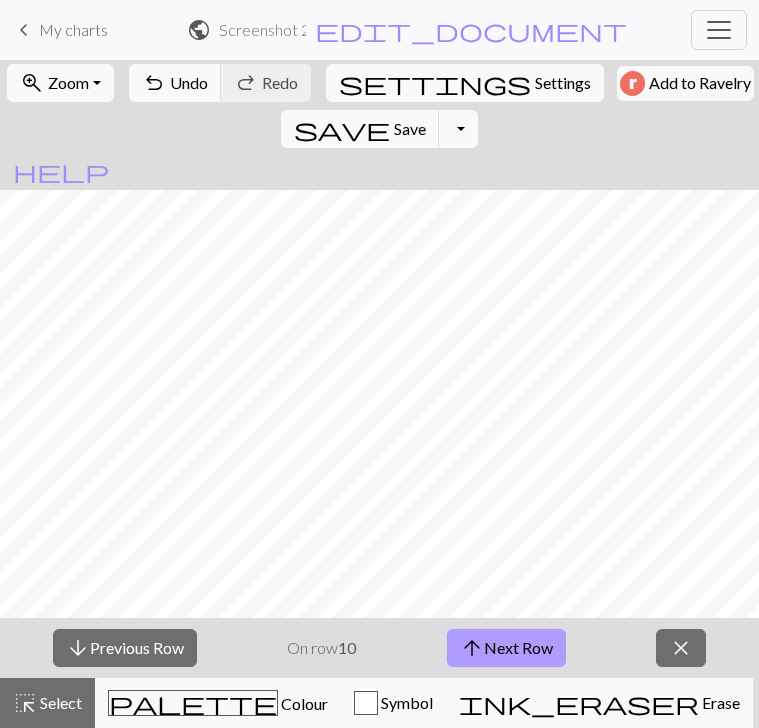 click on "arrow_upward  Next Row" at bounding box center (506, 648) 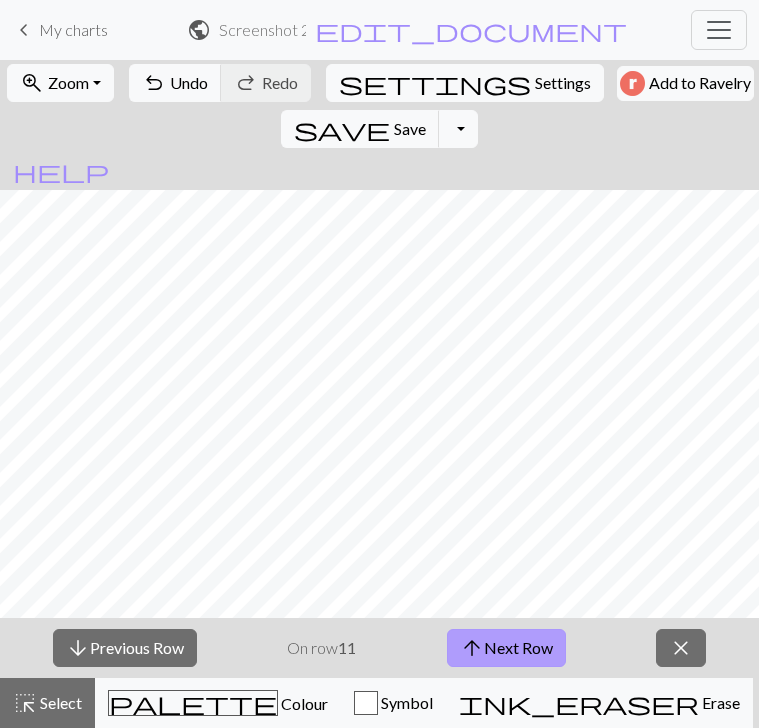click on "arrow_upward  Next Row" at bounding box center (506, 648) 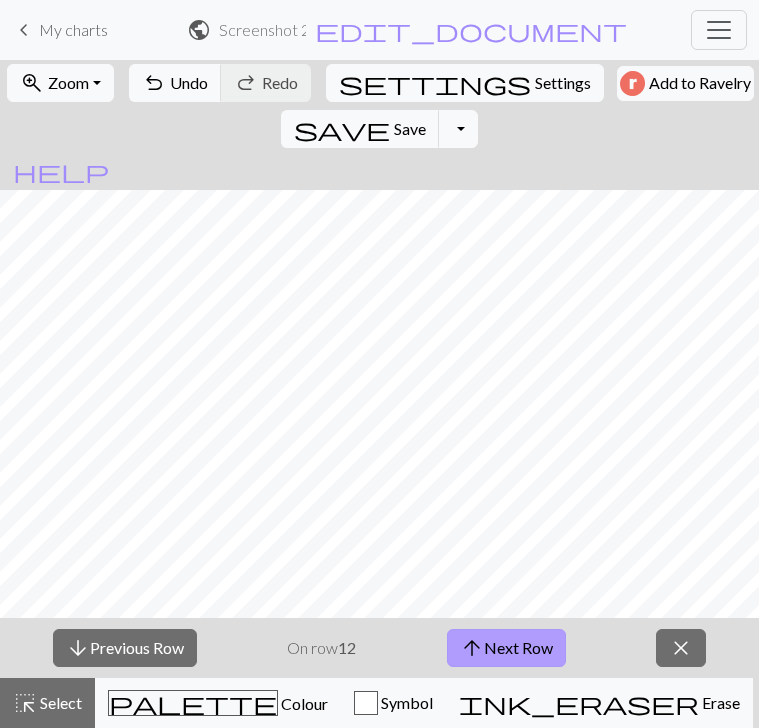 click on "arrow_upward  Next Row" at bounding box center (506, 648) 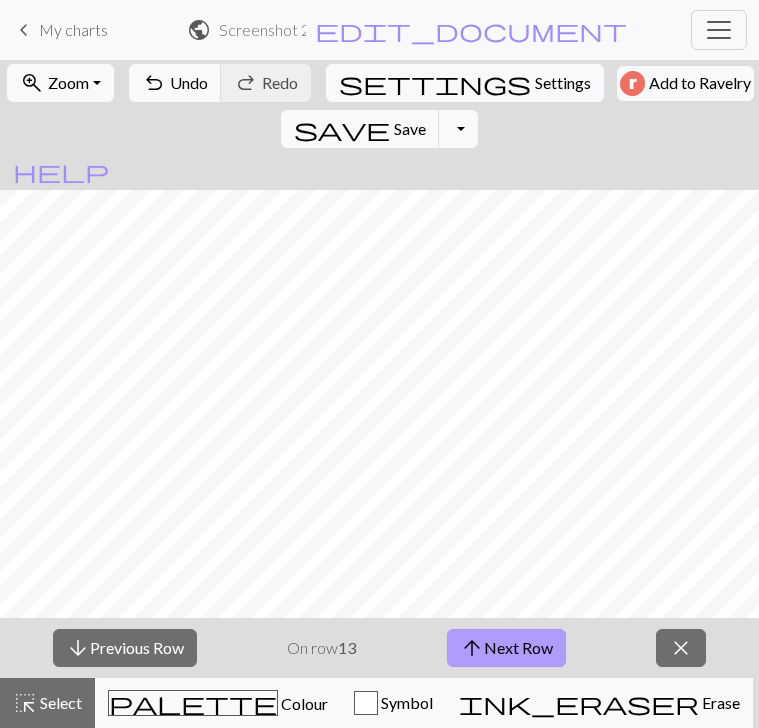 click on "arrow_upward  Next Row" at bounding box center [506, 648] 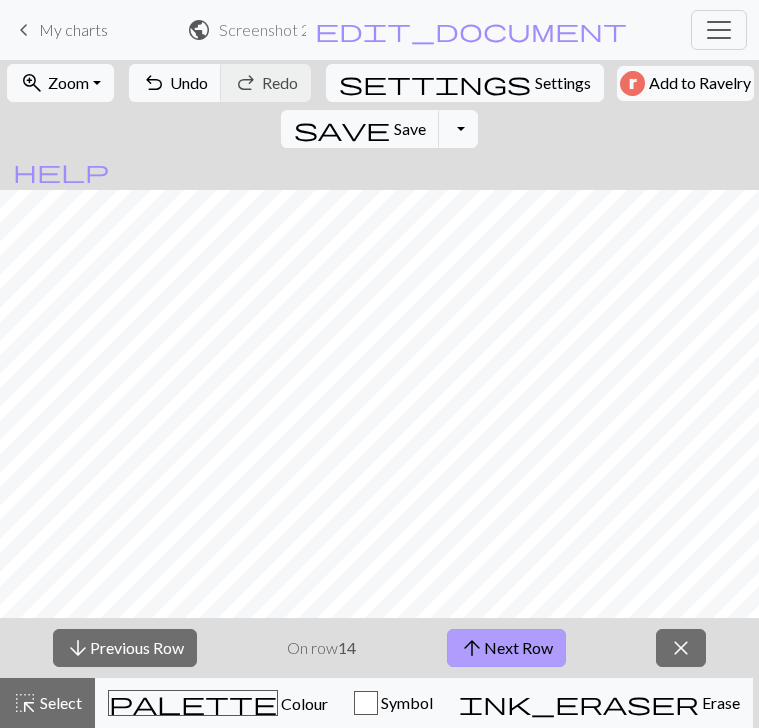 click on "arrow_upward  Next Row" at bounding box center (506, 648) 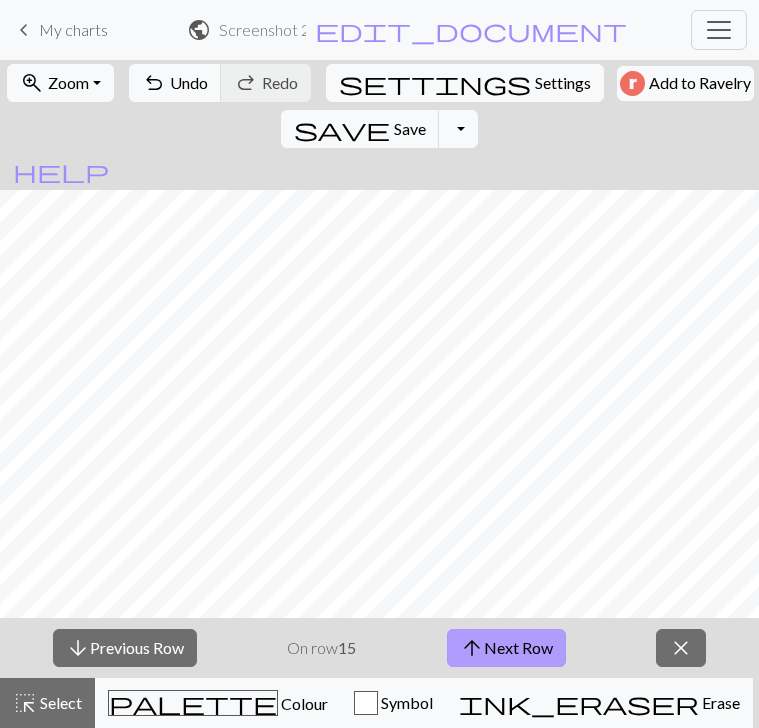click on "arrow_upward  Next Row" at bounding box center (506, 648) 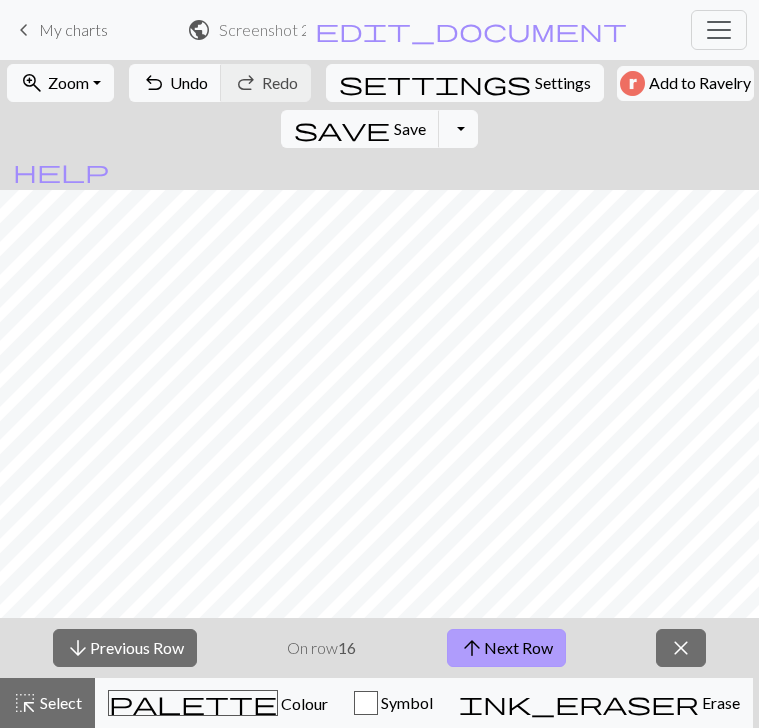 click on "arrow_upward  Next Row" at bounding box center (506, 648) 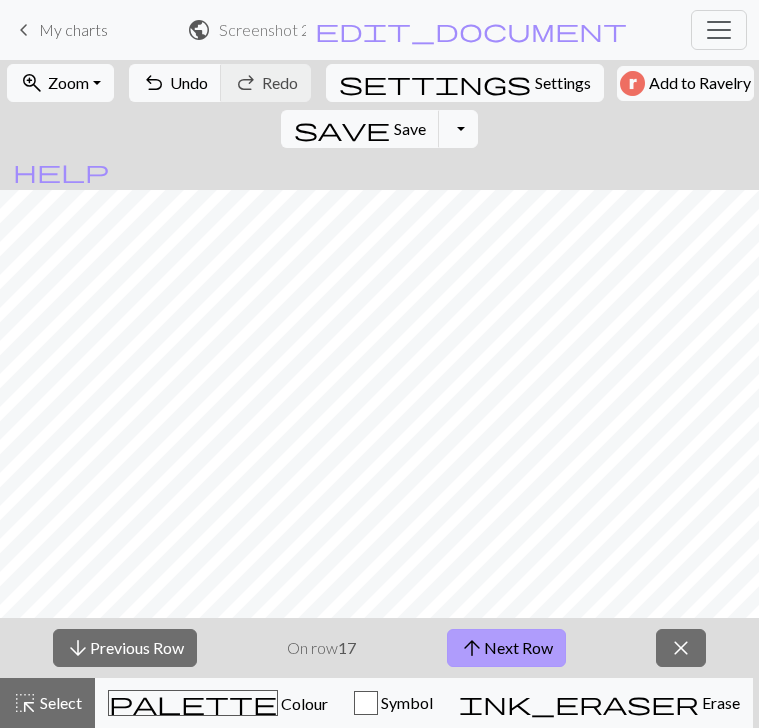 click on "arrow_upward" at bounding box center [472, 648] 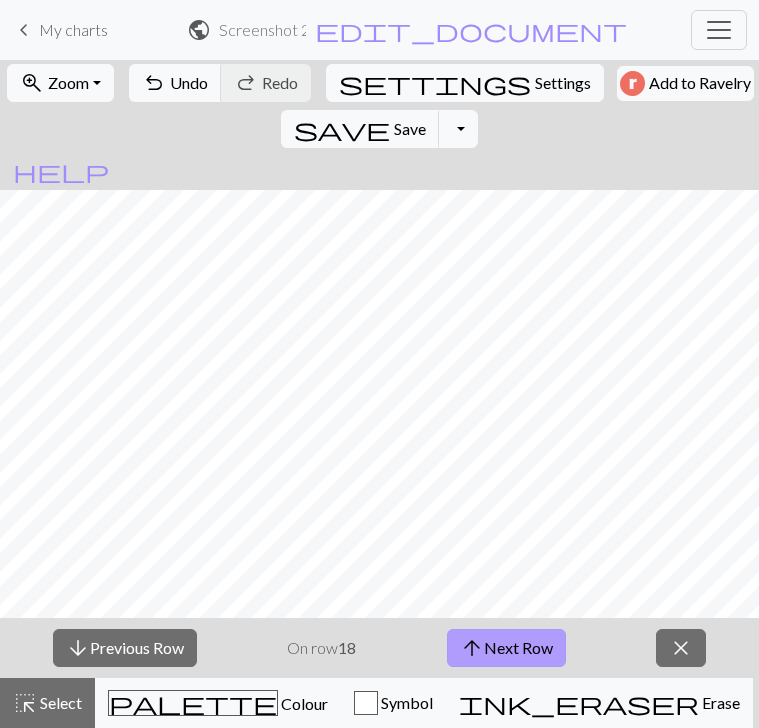 drag, startPoint x: 480, startPoint y: 648, endPoint x: 481, endPoint y: 638, distance: 10.049875 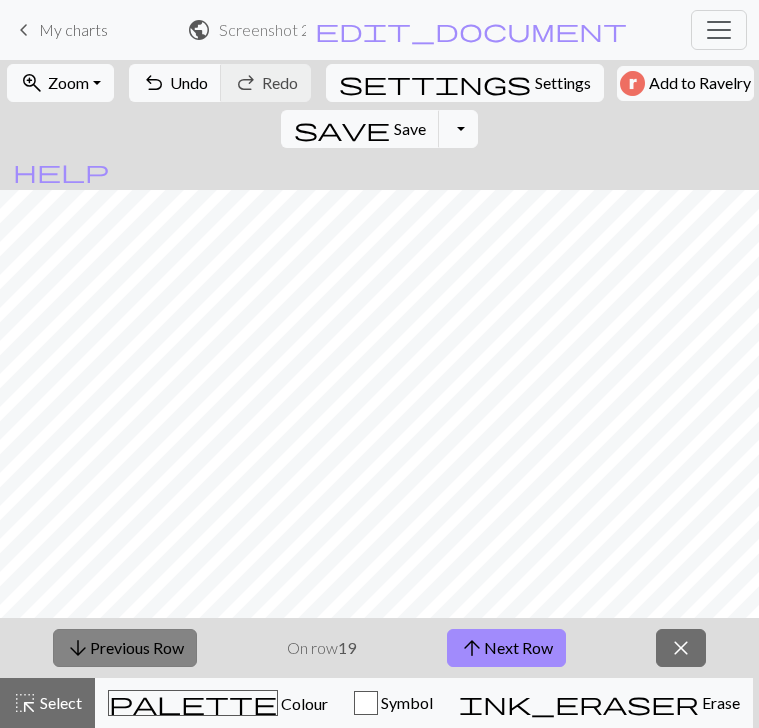 click on "arrow_downward Previous Row" at bounding box center (125, 648) 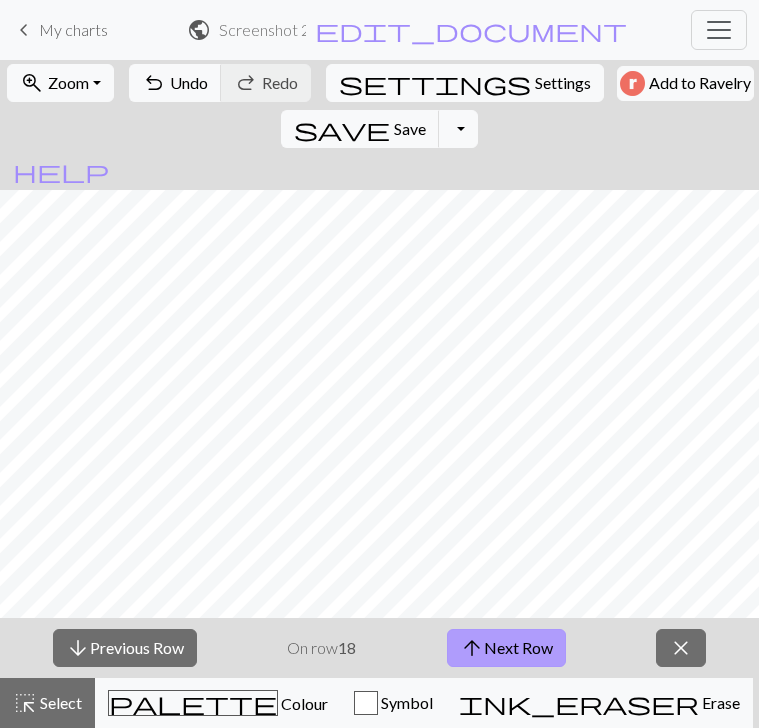 click on "arrow_upward  Next Row" at bounding box center (506, 648) 